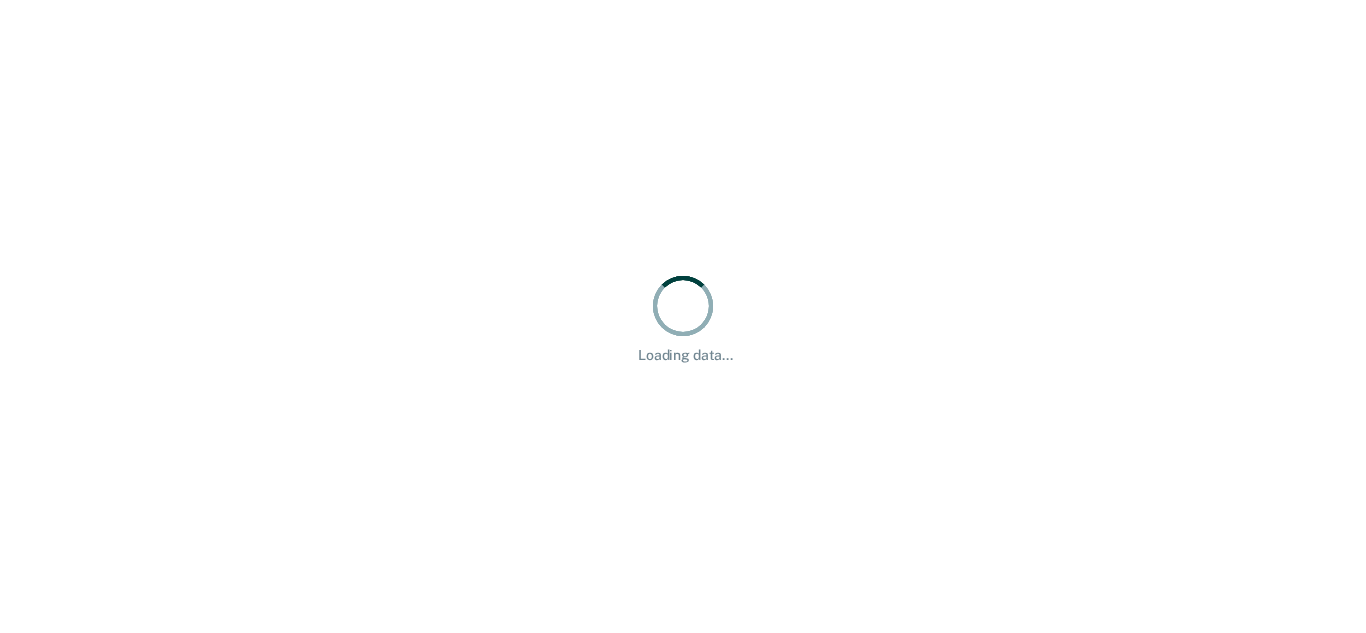scroll, scrollTop: 0, scrollLeft: 0, axis: both 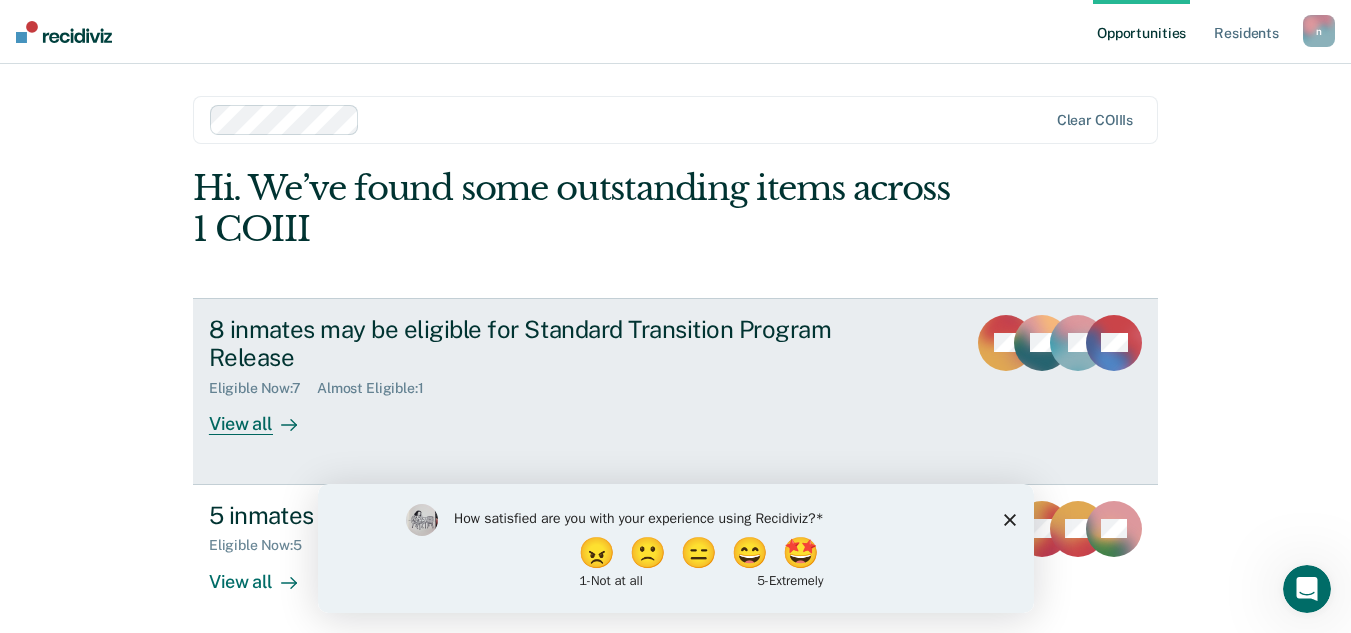 click on "View all" at bounding box center (265, 416) 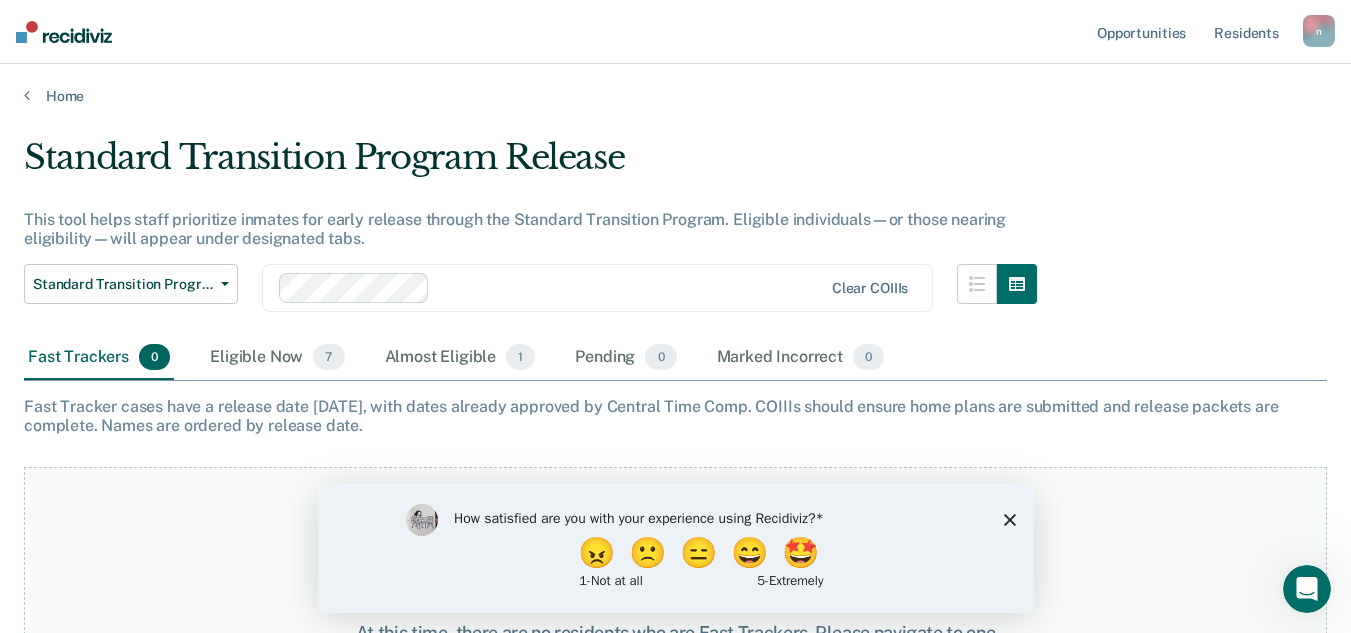 scroll, scrollTop: 0, scrollLeft: 0, axis: both 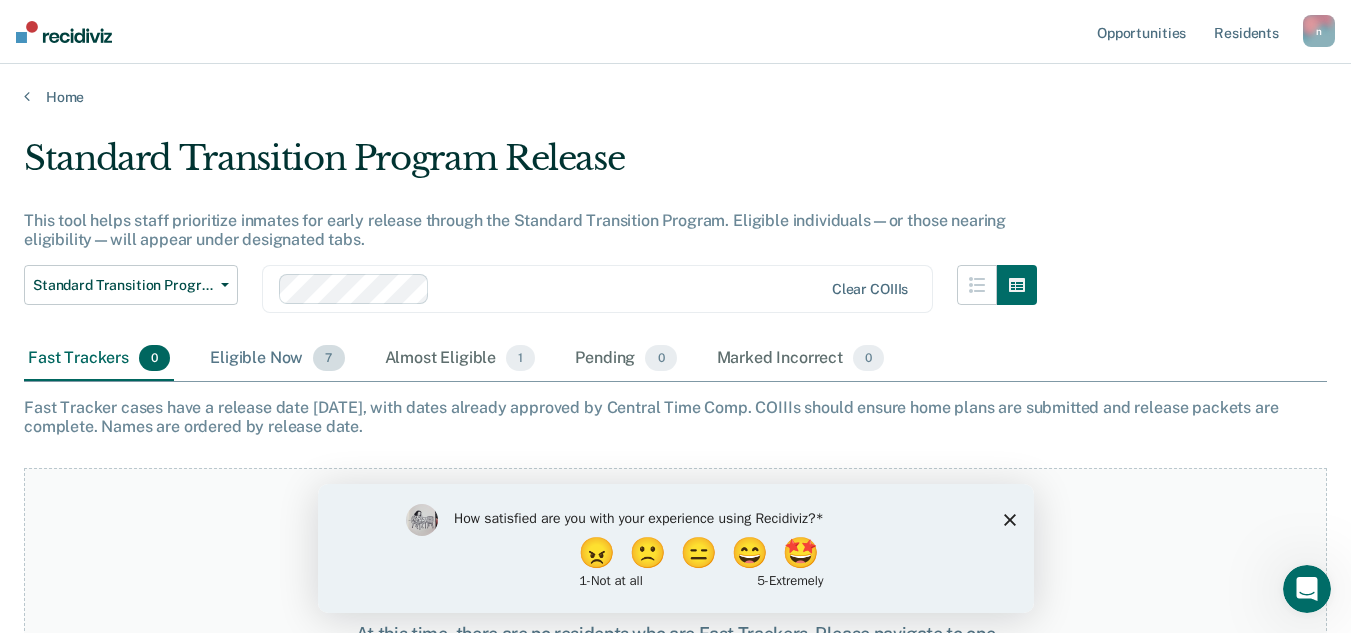 click on "Eligible Now 7" at bounding box center (277, 359) 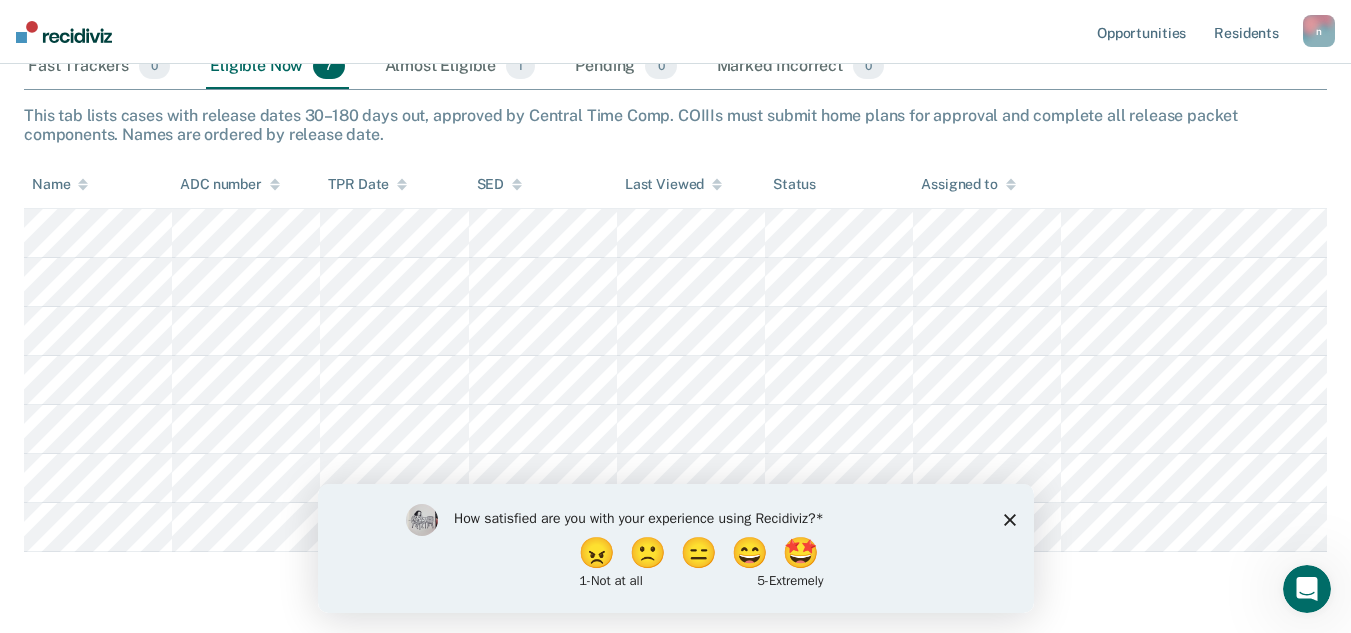 scroll, scrollTop: 300, scrollLeft: 0, axis: vertical 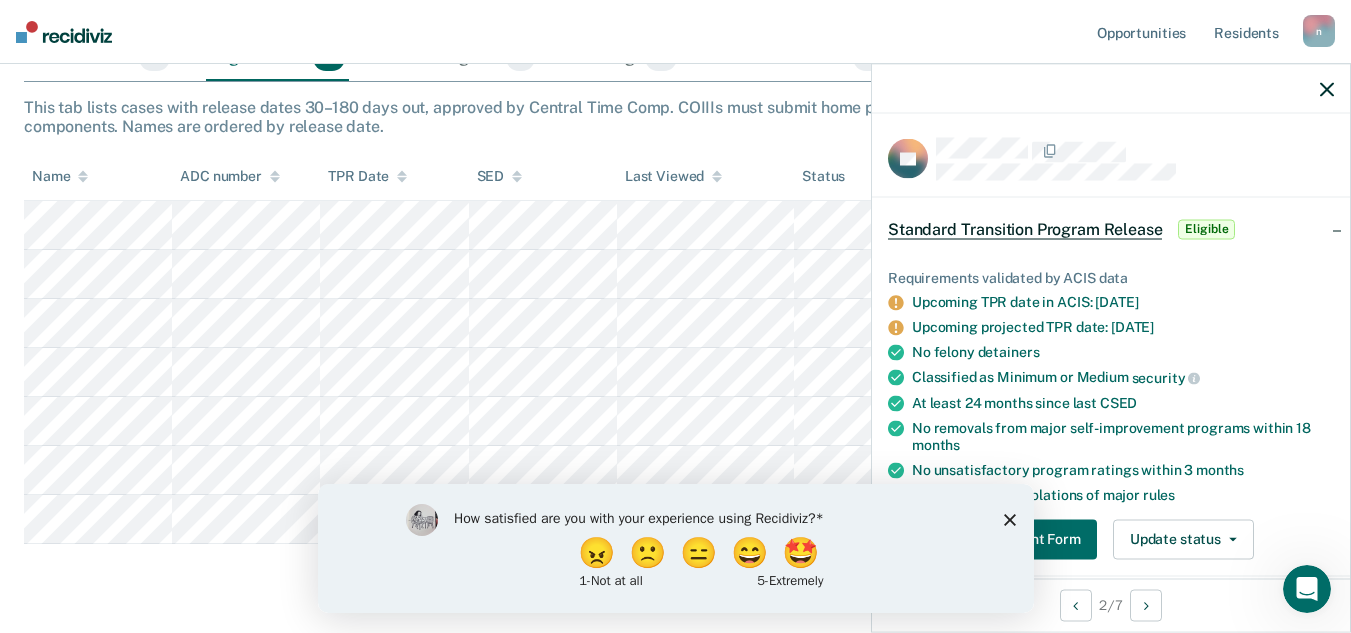click 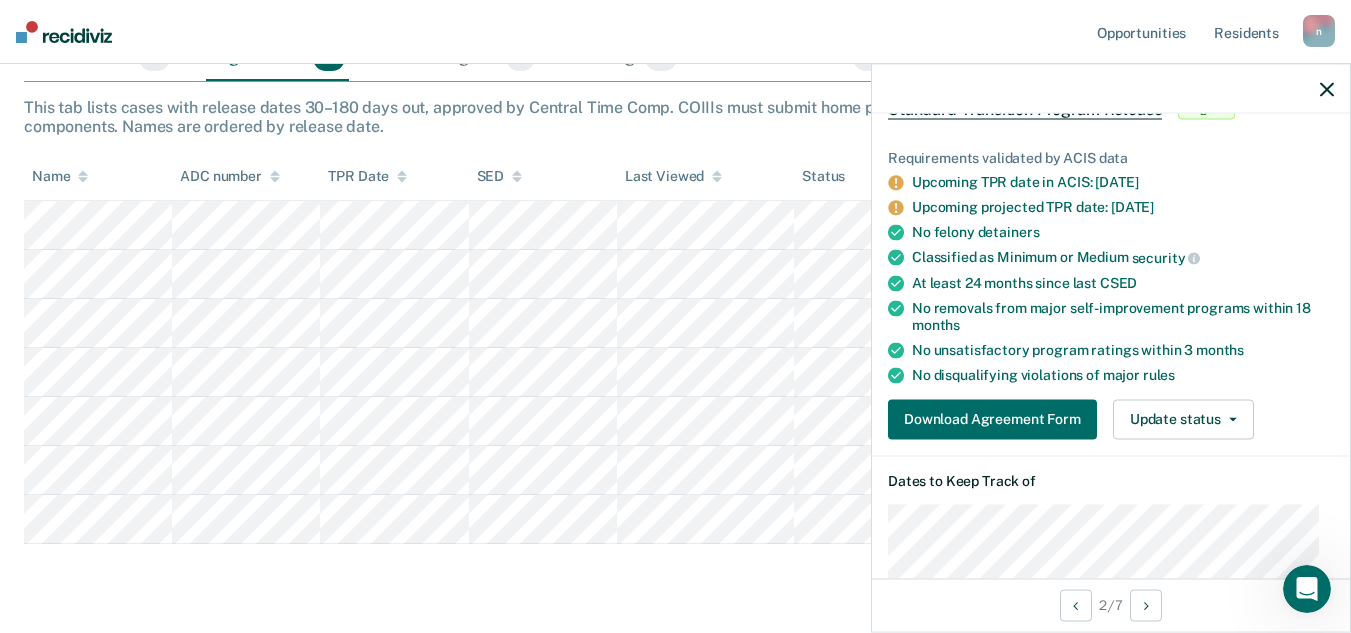 scroll, scrollTop: 100, scrollLeft: 0, axis: vertical 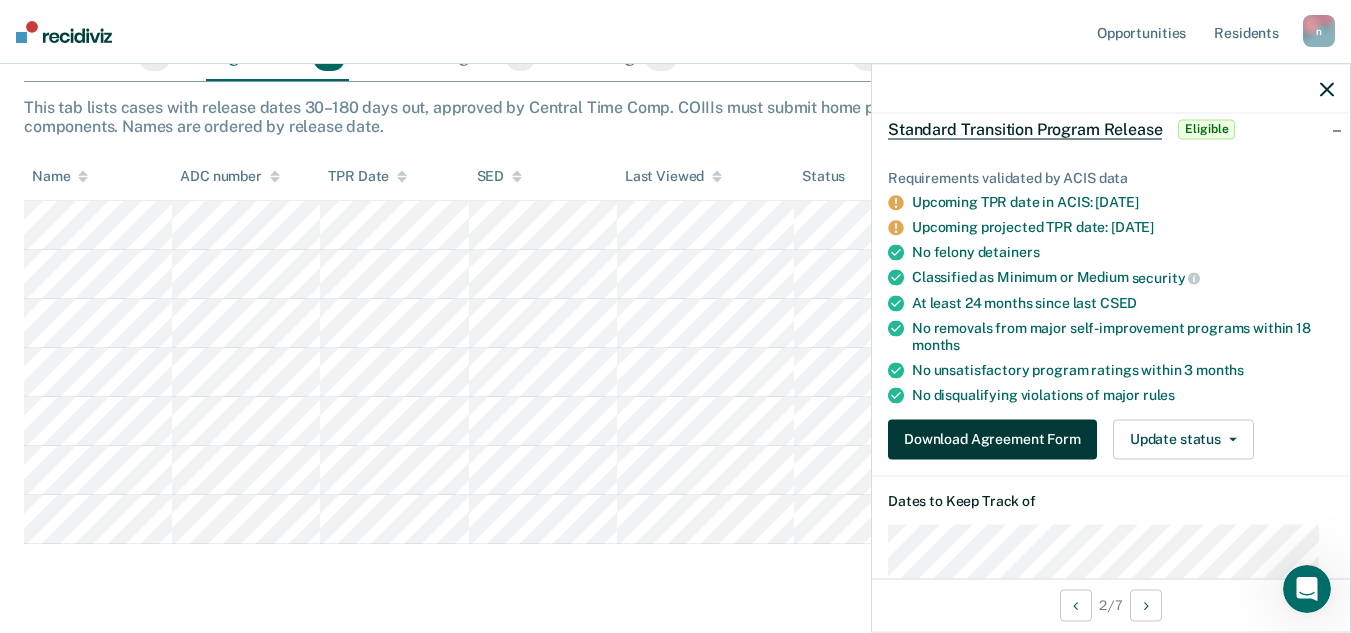 click on "Download Agreement Form" at bounding box center (992, 439) 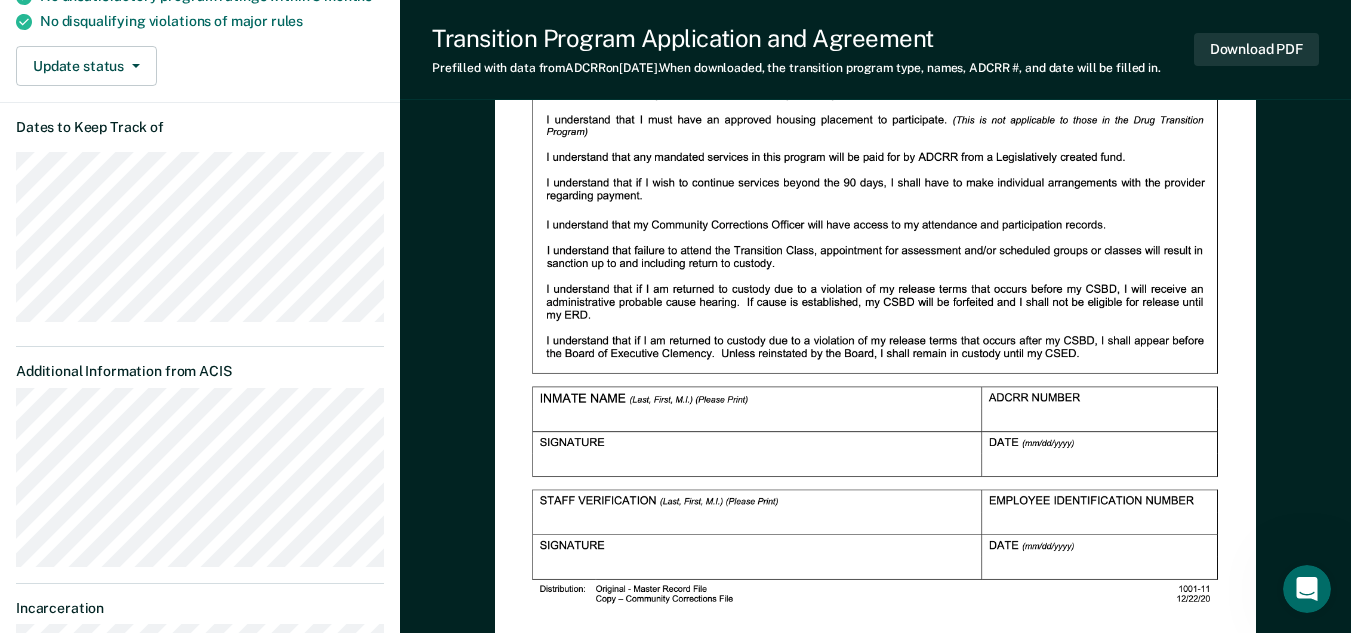 scroll, scrollTop: 500, scrollLeft: 0, axis: vertical 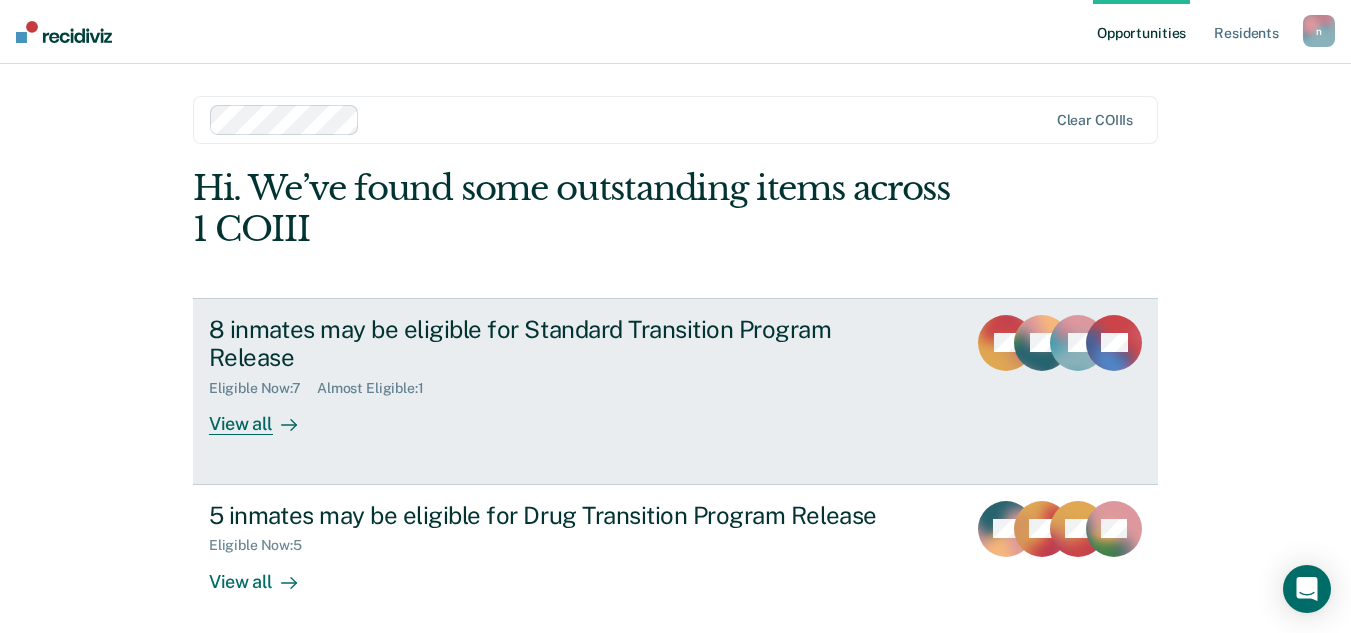 click on "View all" at bounding box center (265, 416) 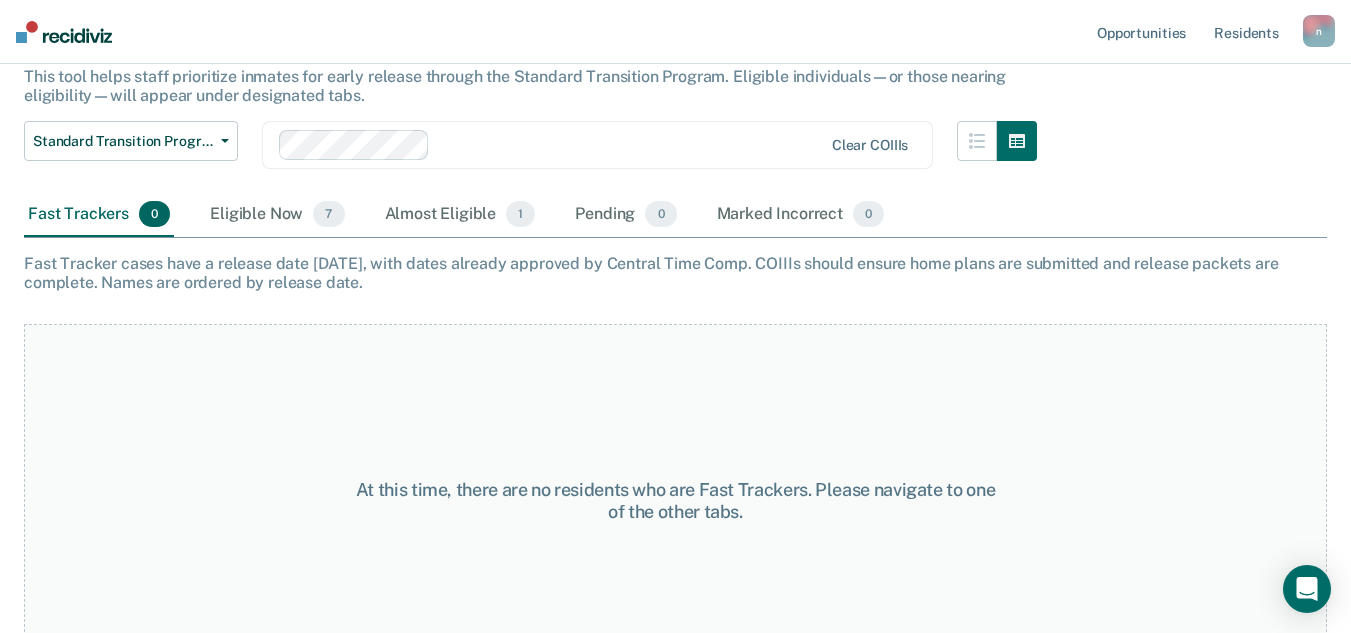 scroll, scrollTop: 188, scrollLeft: 0, axis: vertical 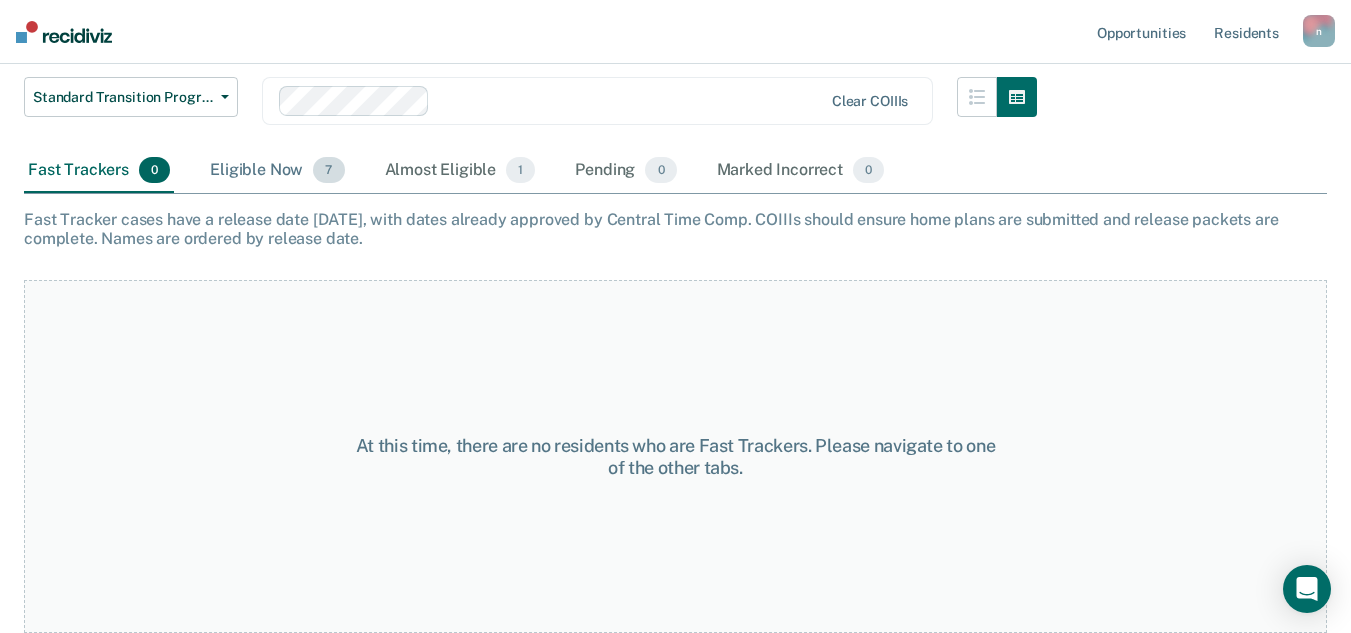 click on "Eligible Now 7" at bounding box center (277, 171) 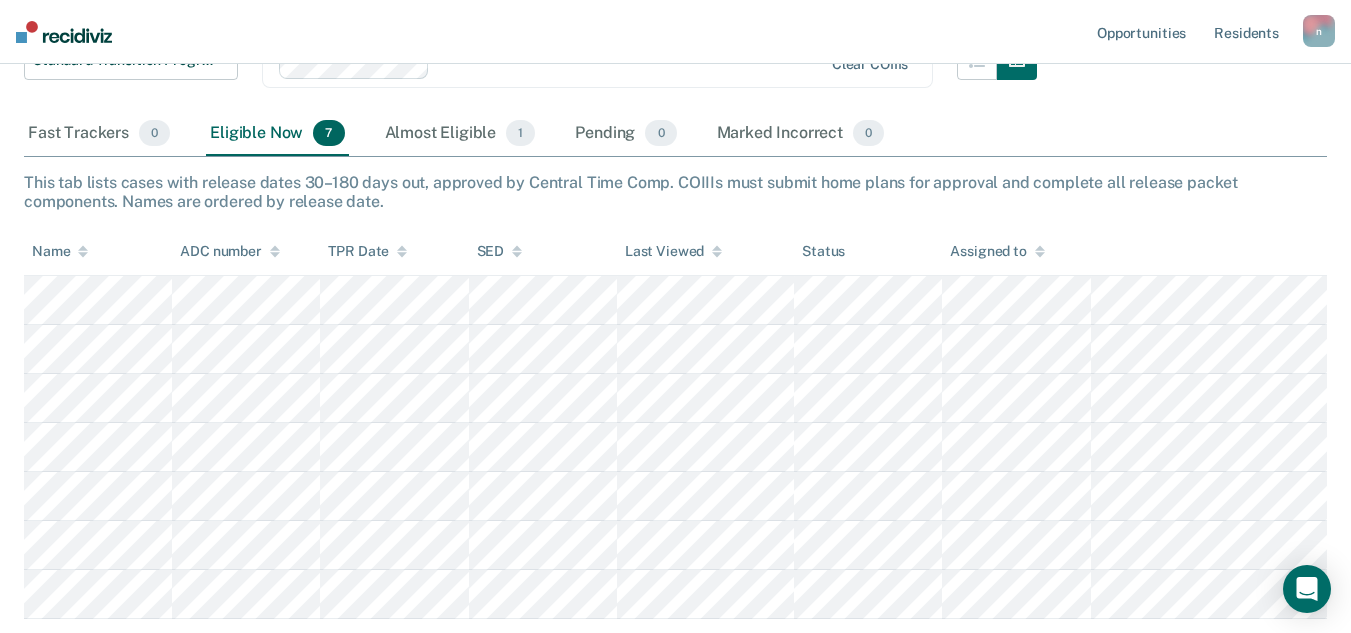 scroll, scrollTop: 288, scrollLeft: 0, axis: vertical 